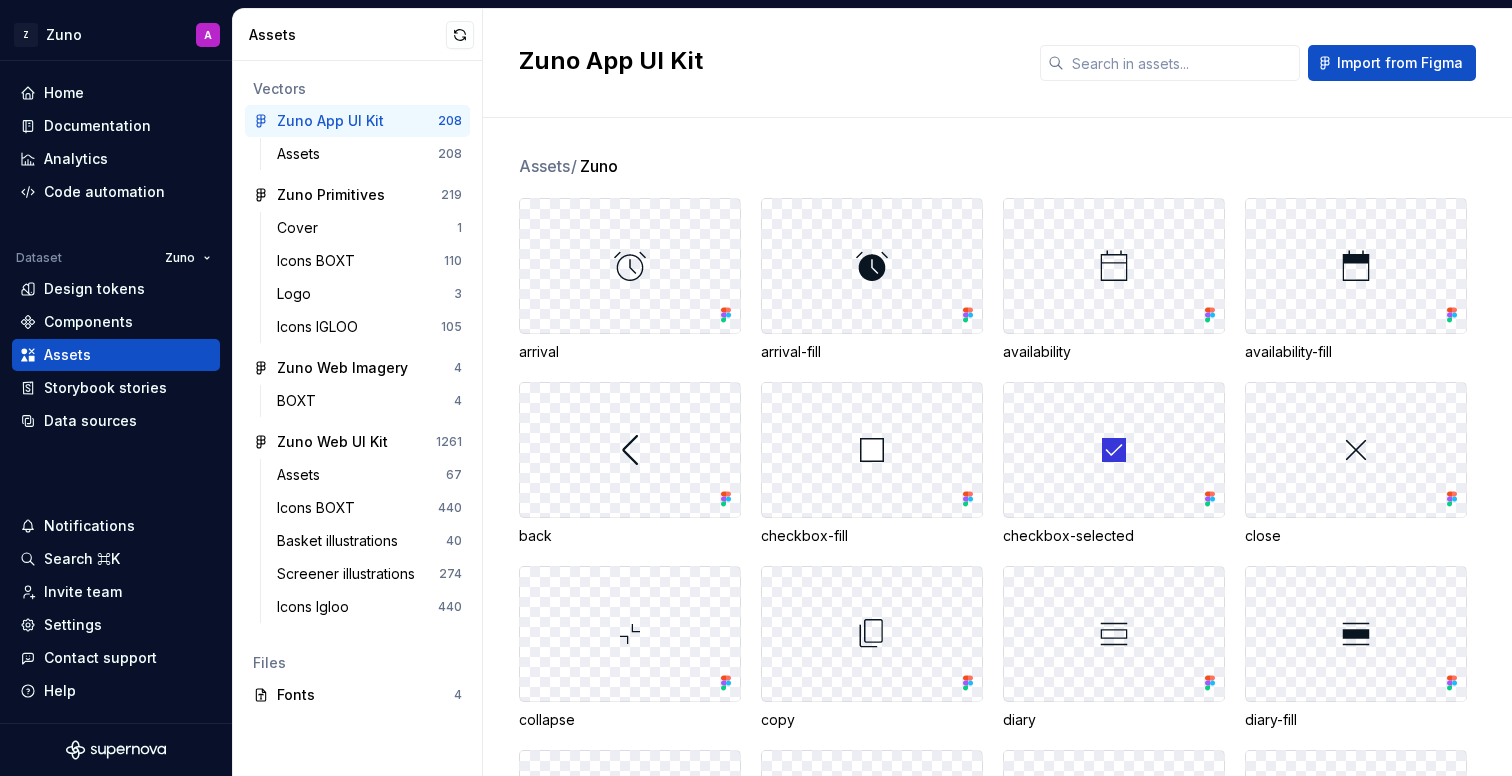 scroll, scrollTop: 0, scrollLeft: 0, axis: both 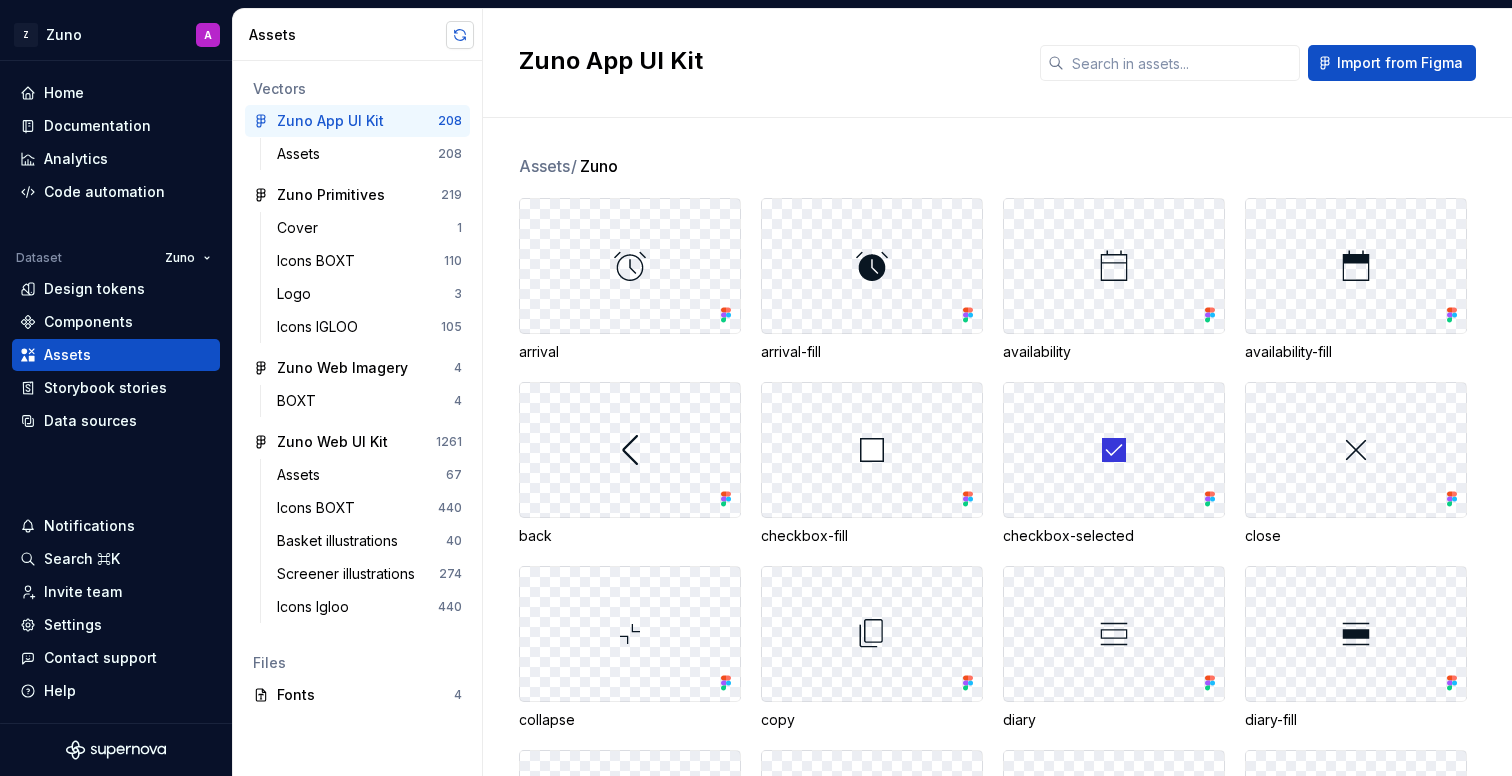 click at bounding box center [460, 35] 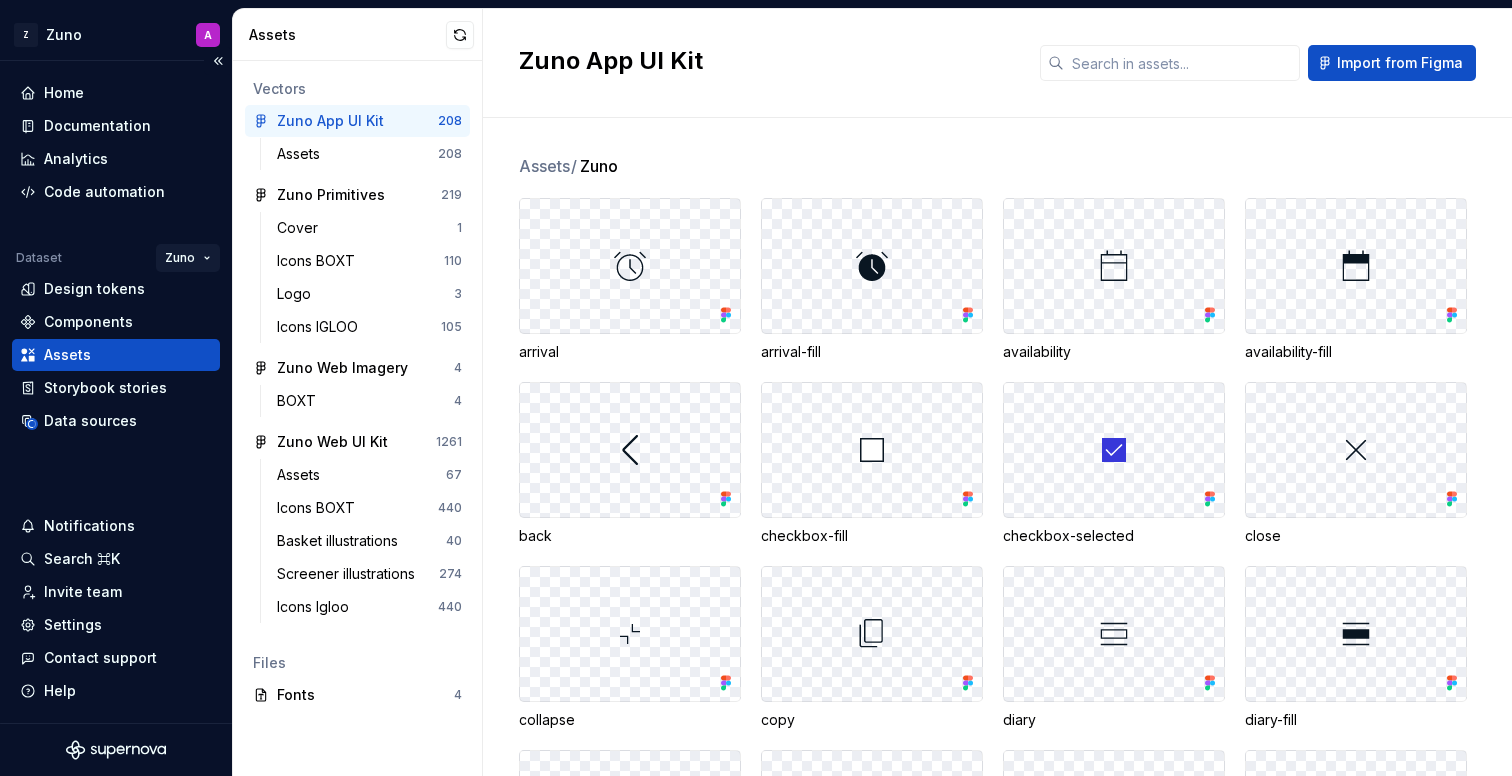 click on "Z Zuno A Home Documentation Analytics Code automation Dataset Zuno Design tokens Components Assets Storybook stories Data sources Notifications Search ⌘K Invite team Settings Contact support Help Assets Vectors Zuno App UI Kit 208 Assets 208 Zuno Primitives 219 Cover 1 Icons BOXT 110 Logo 3 Icons IGLOO 105 Zuno Web Imagery 4 BOXT 4 Zuno Web UI Kit 1261 Assets 67 Icons BOXT 440 Basket illustrations 40 Screener illustrations 274 Icons Igloo 440 Files Fonts 4 Zuno App UI Kit Import from Figma Assets  /  Zuno arrival arrival-fill availability availability-fill back checkbox-fill checkbox-selected close collapse copy diary diary-fill directions docs docs-fill edit empty-state-lg error expand forms forms-fill forward help home home-fill job-card-arrival-window job-card-job-id job-card-job-type job-card-postcode job-card-time-preference live-chat live-chat-fill password-hide password-show prod-ac prod-ac-application prod-ac-pre prod-boiler-install prod-boiler-install-application prod-boiler-pre prod-callout" at bounding box center [756, 388] 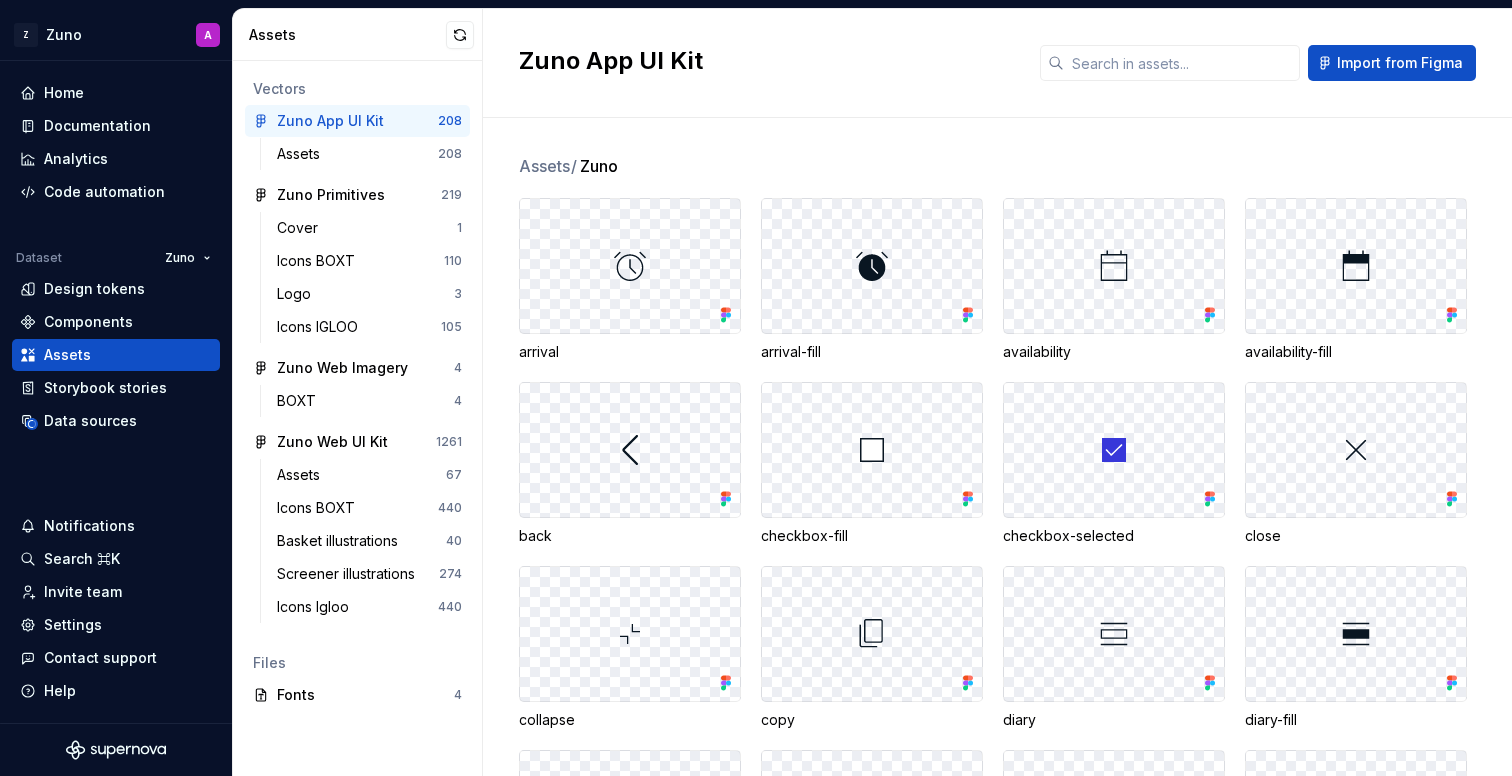 click on "Z Zuno A Home Documentation Analytics Code automation Dataset Zuno Design tokens Components Assets Storybook stories Data sources Notifications Search ⌘K Invite team Settings Contact support Help Assets Vectors Zuno App UI Kit 208 Assets 208 Zuno Primitives 219 Cover 1 Icons BOXT 110 Logo 3 Icons IGLOO 105 Zuno Web Imagery 4 BOXT 4 Zuno Web UI Kit 1261 Assets 67 Icons BOXT 440 Basket illustrations 40 Screener illustrations 274 Icons Igloo 440 Files Fonts 4 Zuno App UI Kit Import from Figma Assets  /  Zuno arrival arrival-fill availability availability-fill back checkbox-fill checkbox-selected close collapse copy diary diary-fill directions docs docs-fill edit empty-state-lg error expand forms forms-fill forward help home home-fill job-card-arrival-window job-card-job-id job-card-job-type job-card-postcode job-card-time-preference live-chat live-chat-fill password-hide password-show prod-ac prod-ac-application prod-ac-pre prod-boiler-install prod-boiler-install-application prod-boiler-pre prod-callout" at bounding box center [756, 388] 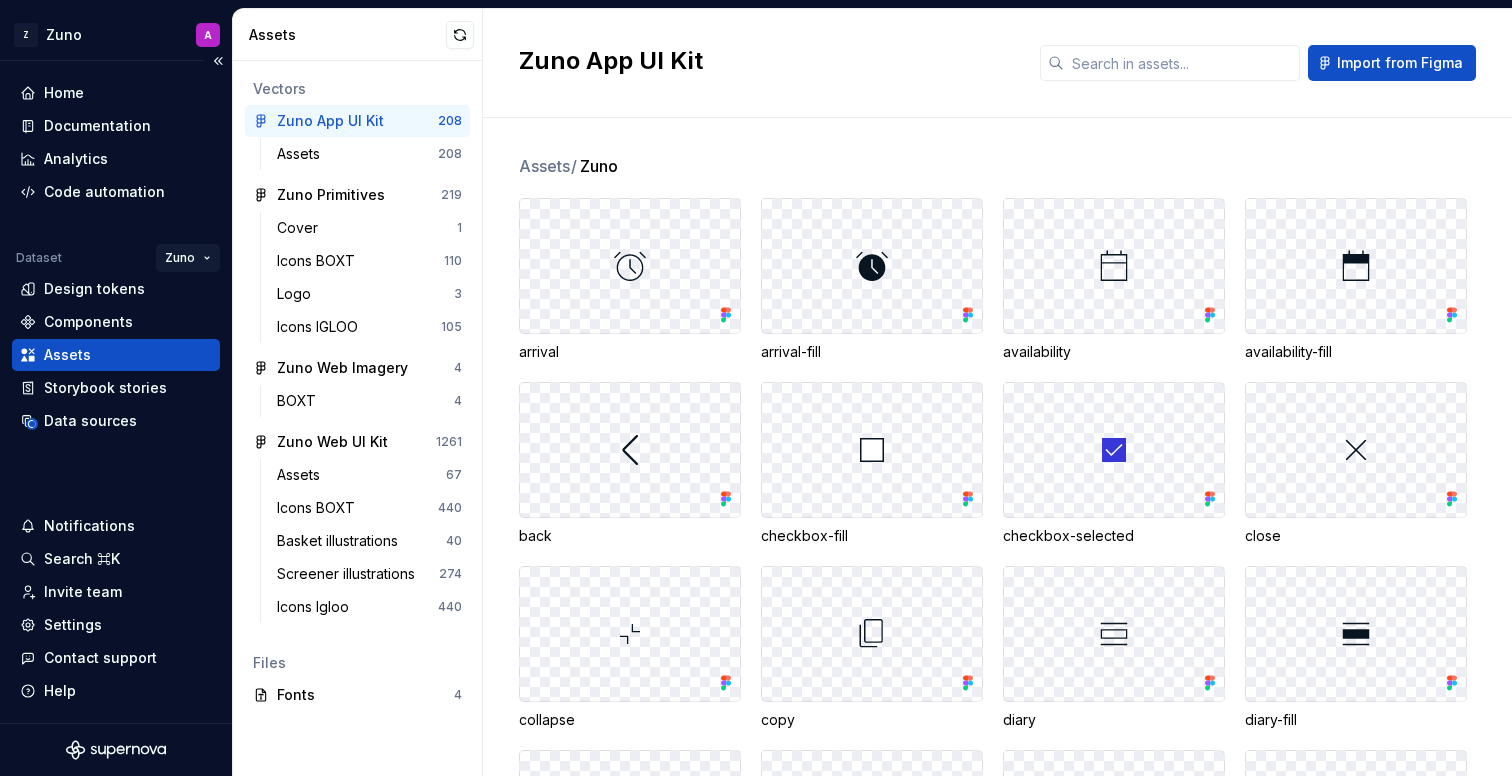 click on "Z Zuno A Home Documentation Analytics Code automation Dataset Zuno Design tokens Components Assets Storybook stories Data sources Notifications Search ⌘K Invite team Settings Contact support Help Assets Vectors Zuno App UI Kit 208 Assets 208 Zuno Primitives 219 Cover 1 Icons BOXT 110 Logo 3 Icons IGLOO 105 Zuno Web Imagery 4 BOXT 4 Zuno Web UI Kit 1261 Assets 67 Icons BOXT 440 Basket illustrations 40 Screener illustrations 274 Icons Igloo 440 Files Fonts 4 Zuno App UI Kit Import from Figma Assets  /  Zuno arrival arrival-fill availability availability-fill back checkbox-fill checkbox-selected close collapse copy diary diary-fill directions docs docs-fill edit empty-state-lg error expand forms forms-fill forward help home home-fill job-card-arrival-window job-card-job-id job-card-job-type job-card-postcode job-card-time-preference live-chat live-chat-fill password-hide password-show prod-ac prod-ac-application prod-ac-pre prod-boiler-install prod-boiler-install-application prod-boiler-pre prod-callout" at bounding box center (756, 388) 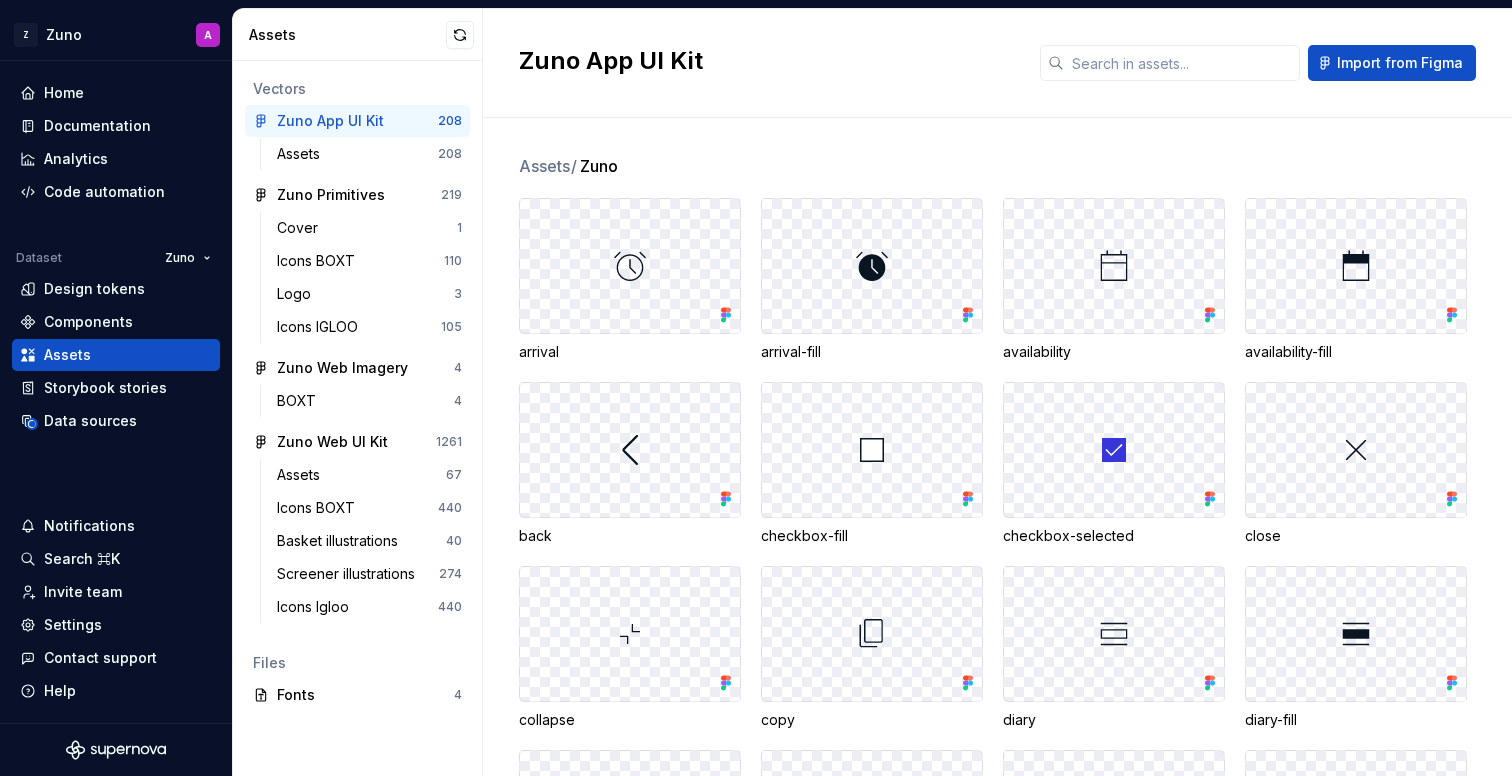 click on "Z Zuno A Home Documentation Analytics Code automation Dataset Zuno Design tokens Components Assets Storybook stories Data sources Notifications Search ⌘K Invite team Settings Contact support Help Assets Vectors Zuno App UI Kit 208 Assets 208 Zuno Primitives 219 Cover 1 Icons BOXT 110 Logo 3 Icons IGLOO 105 Zuno Web Imagery 4 BOXT 4 Zuno Web UI Kit 1261 Assets 67 Icons BOXT 440 Basket illustrations 40 Screener illustrations 274 Icons Igloo 440 Files Fonts 4 Zuno App UI Kit Import from Figma Assets  /  Zuno arrival arrival-fill availability availability-fill back checkbox-fill checkbox-selected close collapse copy diary diary-fill directions docs docs-fill edit empty-state-lg error expand forms forms-fill forward help home home-fill job-card-arrival-window job-card-job-id job-card-job-type job-card-postcode job-card-time-preference live-chat live-chat-fill password-hide password-show prod-ac prod-ac-application prod-ac-pre prod-boiler-install prod-boiler-install-application prod-boiler-pre prod-callout" at bounding box center [756, 388] 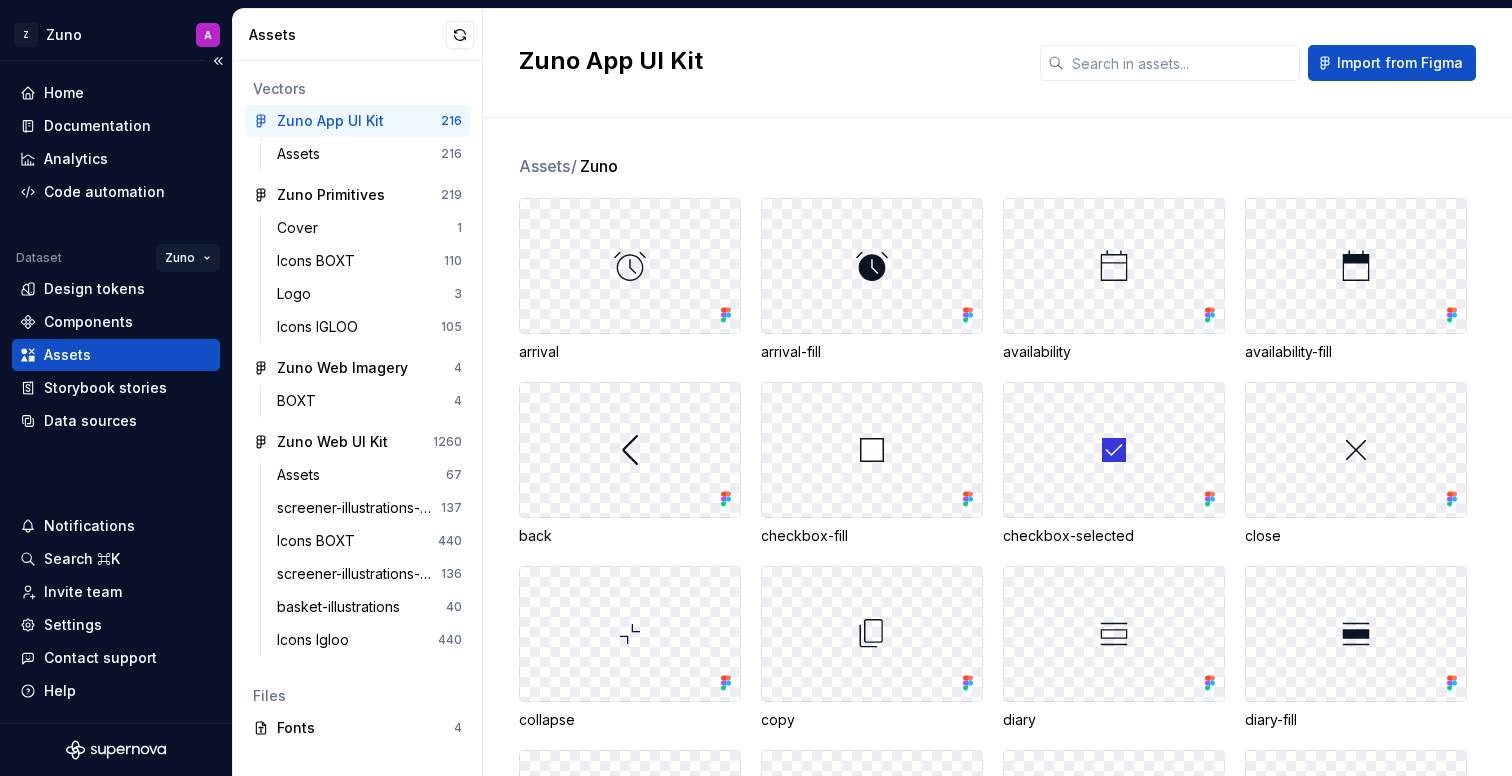 click on "Z Zuno A Home Documentation Analytics Code automation Dataset Zuno Design tokens Components Assets Storybook stories Data sources Notifications Search ⌘K Invite team Settings Contact support Help Assets Vectors Zuno App UI Kit 216 Assets 216 Zuno Primitives 219 Cover 1 Icons BOXT 110 Logo 3 Icons IGLOO 105 Zuno Web Imagery 4 BOXT 4 Zuno Web UI Kit 1260 Assets 67 screener-illustrations-boxt 137 Icons BOXT 440 screener-illustrations-igloo 136 basket-illustrations 40 Icons Igloo 440 Files Fonts 4 Zuno App UI Kit Import from Figma Assets  /  Zuno arrival arrival-fill availability availability-fill back checkbox-fill checkbox-selected close collapse copy diary diary-fill directions docs docs-fill edit empty-state-lg error expand forms forms-fill forward help home home-fill home-jobs-caught-up home-jobs-paused home-review-application home-welcome info job-card-arrival-window job-card-job-id job-card-job-type job-card-postcode job-card-time-preference live-chat live-chat-fill password-hide password-show prod-ac" at bounding box center [756, 388] 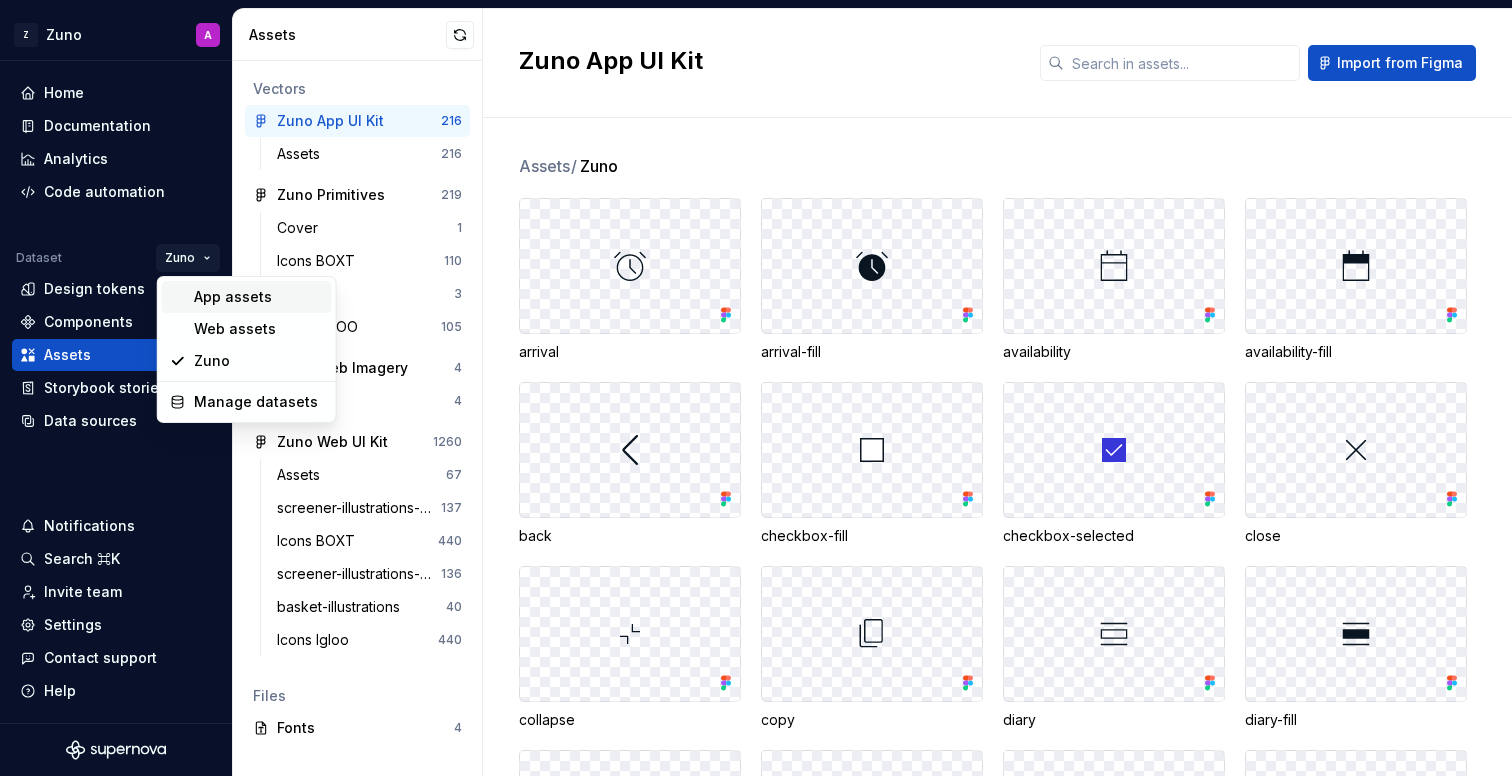 click on "App assets" at bounding box center [247, 297] 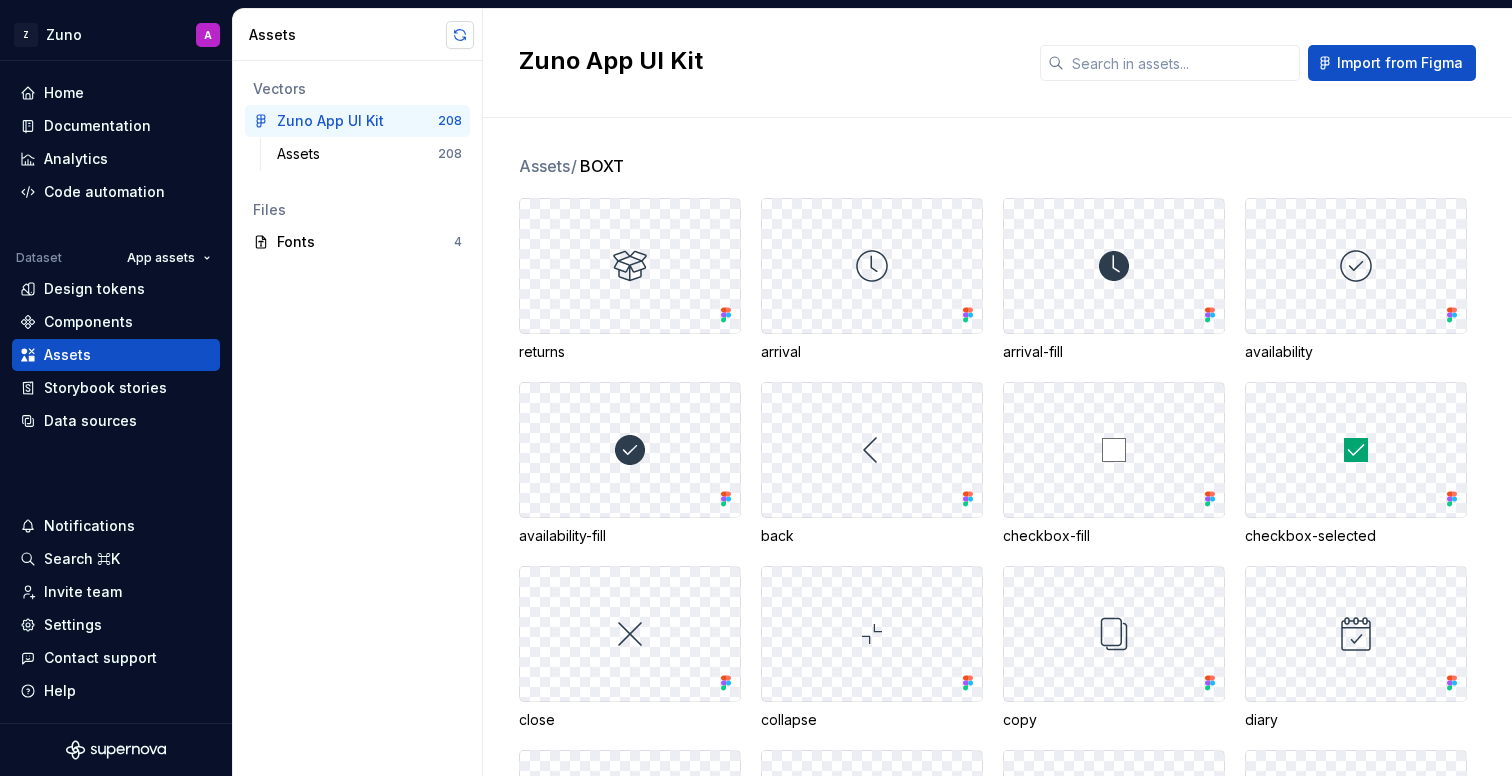click at bounding box center [460, 35] 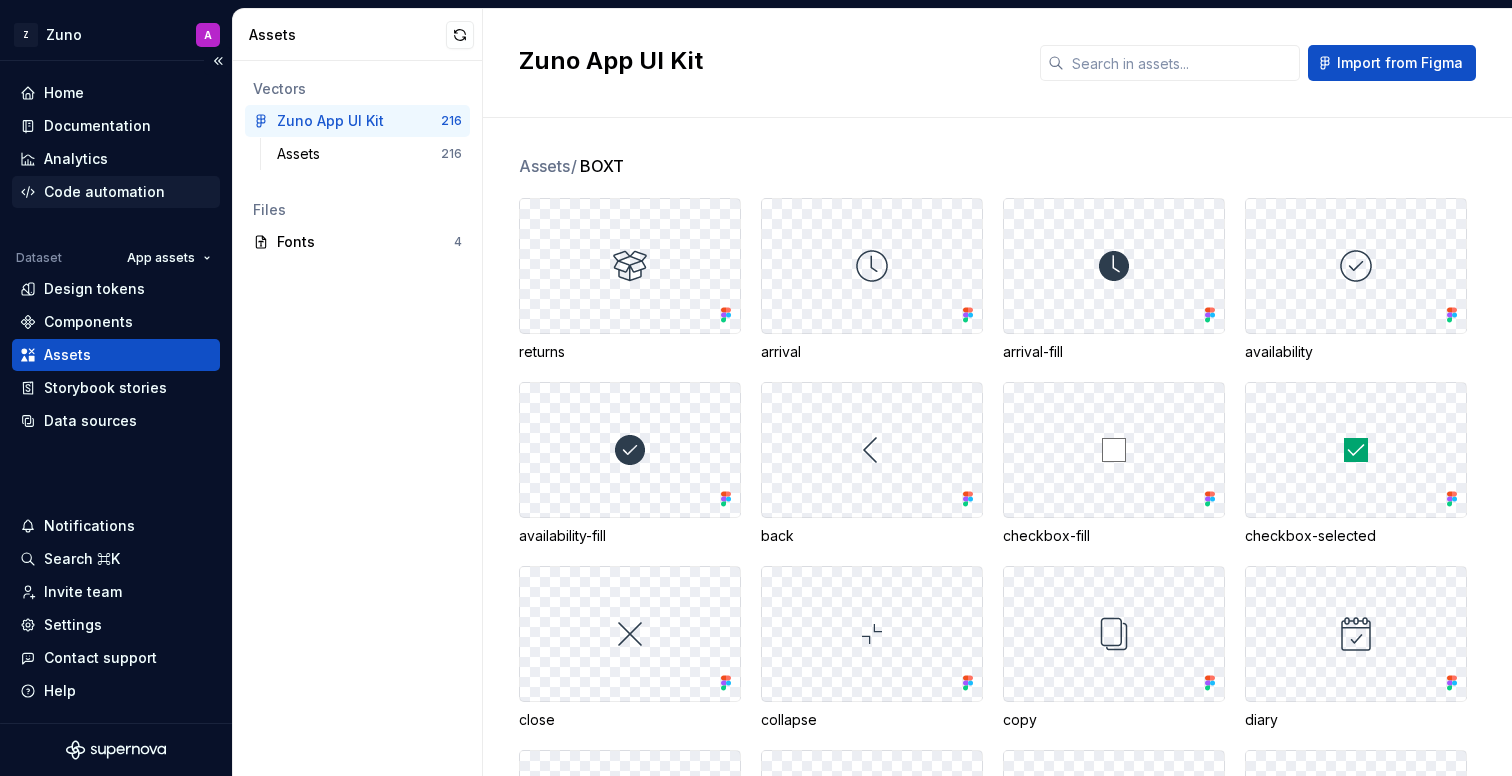click on "Code automation" at bounding box center [104, 192] 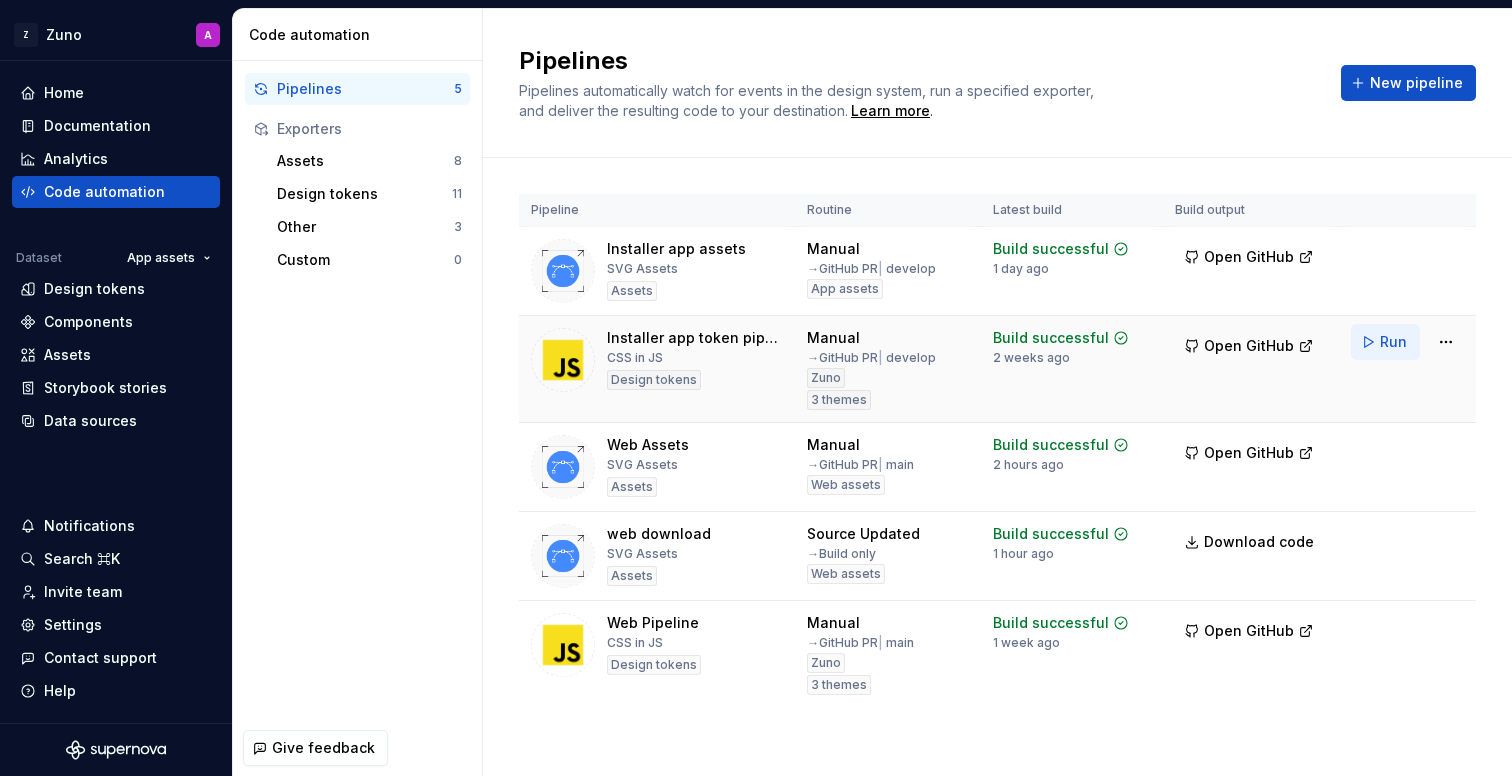 click on "Run" at bounding box center (1393, 342) 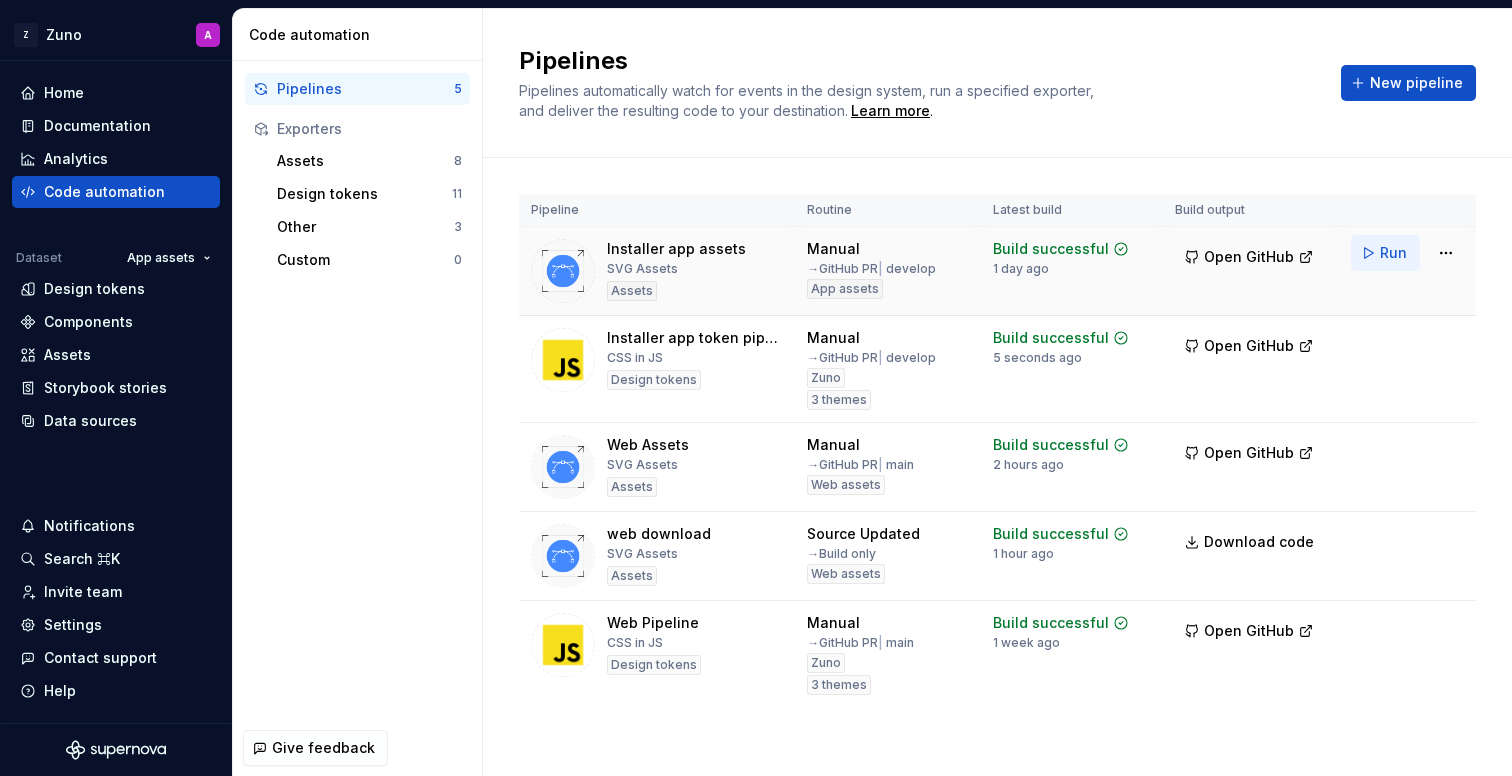 click on "Run" at bounding box center [1393, 253] 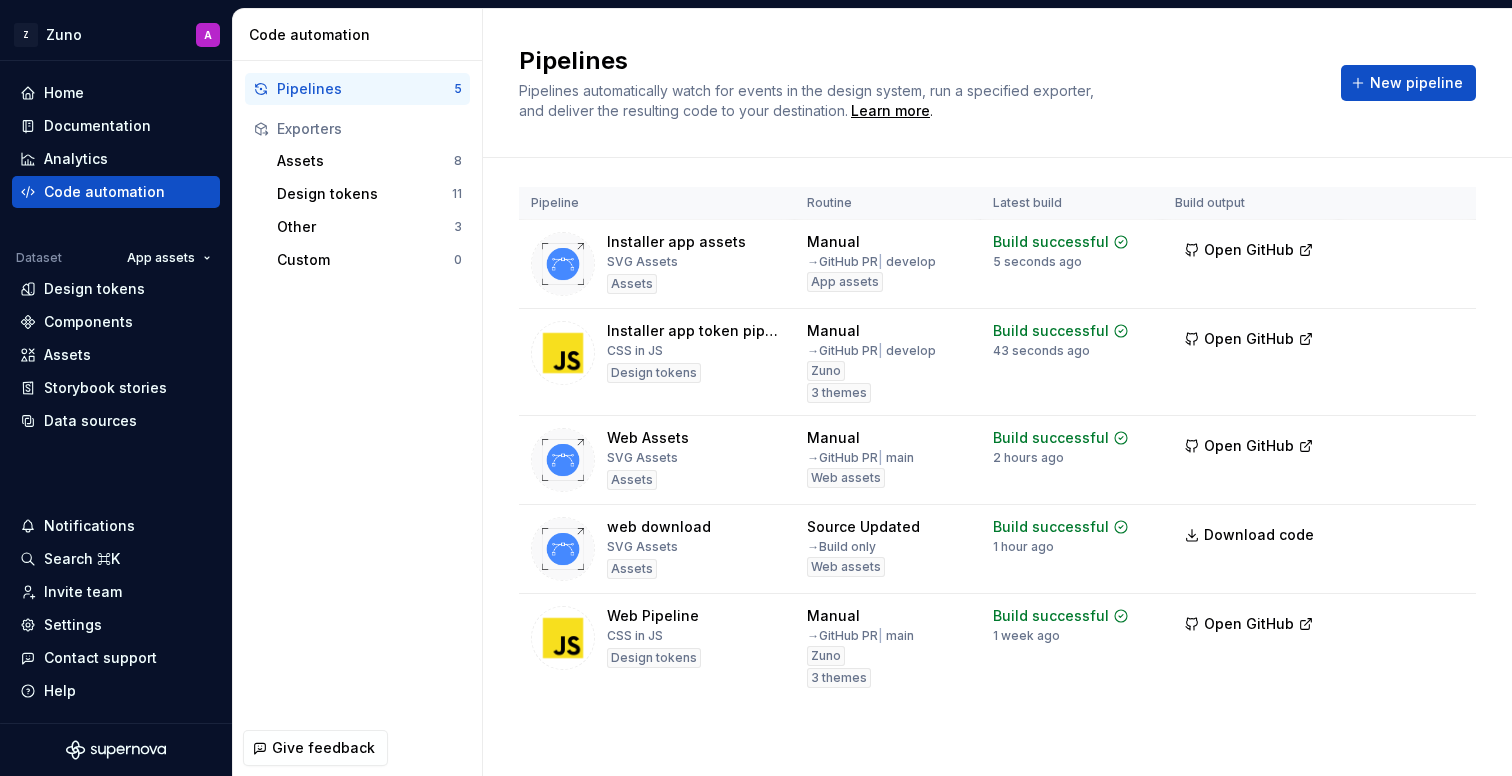 scroll, scrollTop: 0, scrollLeft: 0, axis: both 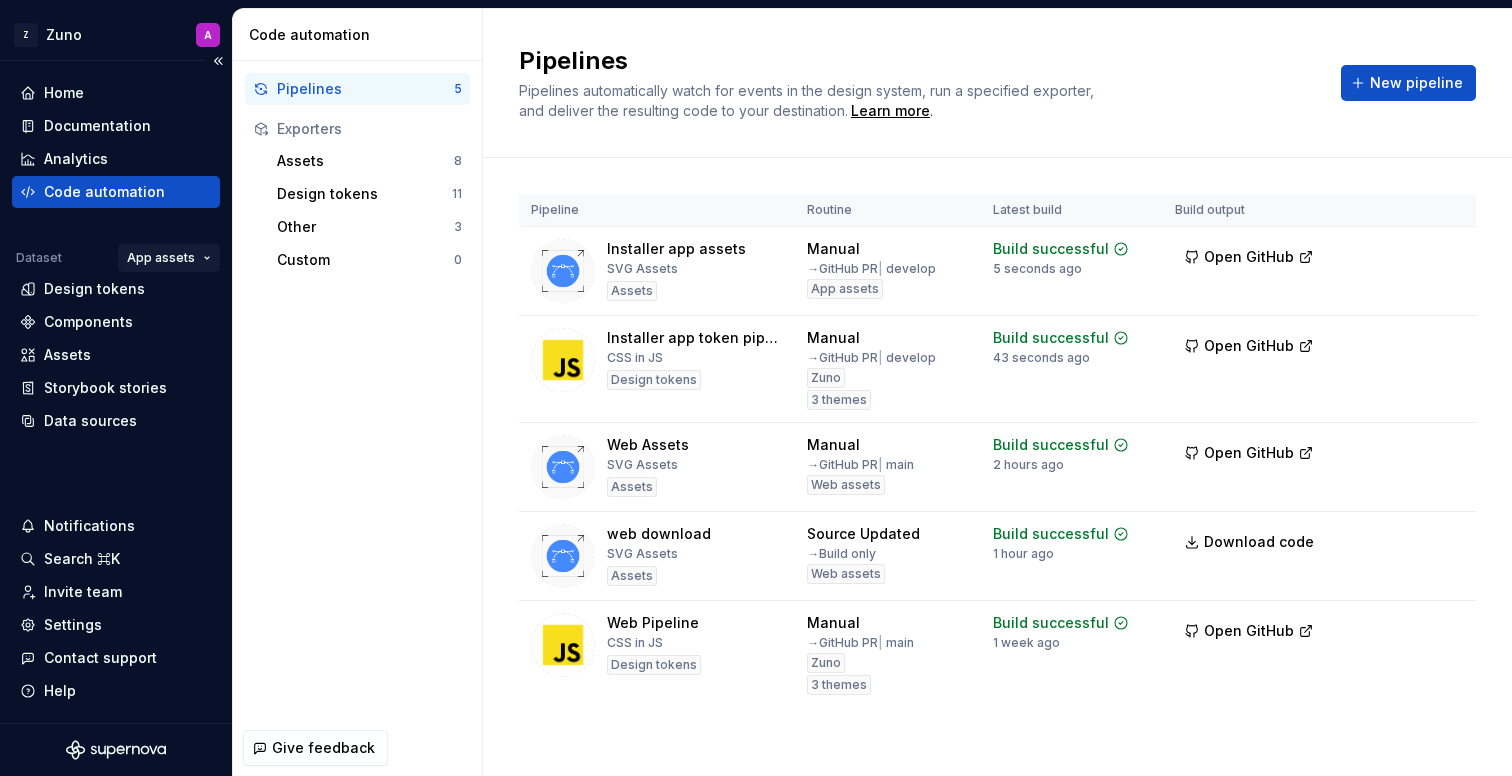 click on "Z Zuno A Home Documentation Analytics Code automation Dataset App assets Design tokens Components Assets Storybook stories Data sources Notifications Search ⌘K Invite team Settings Contact support Help Code automation Pipelines 5 Exporters Assets 8 Design tokens 11 Other 3 Custom 0 Give feedback Pipelines Pipelines automatically watch for events in the design system, run a specified exporter, and deliver the resulting code to your destination.   Learn more . New pipeline Pipeline Routine Latest build Build output Installer app assets SVG Assets Assets Manual →  GitHub PR  |   develop App assets Build successful 5 seconds ago Open GitHub Run Installer app token pipeline CSS in JS Design tokens Manual →  GitHub PR  |   develop Zuno 3 themes Build successful 43 seconds ago Open GitHub Run Web Assets SVG Assets Assets Manual →  GitHub PR  |   main Web assets Build successful 2 hours ago Open GitHub Run web download SVG Assets Assets Source Updated →  Build only Web assets Build successful 1 hour ago Run" at bounding box center (756, 388) 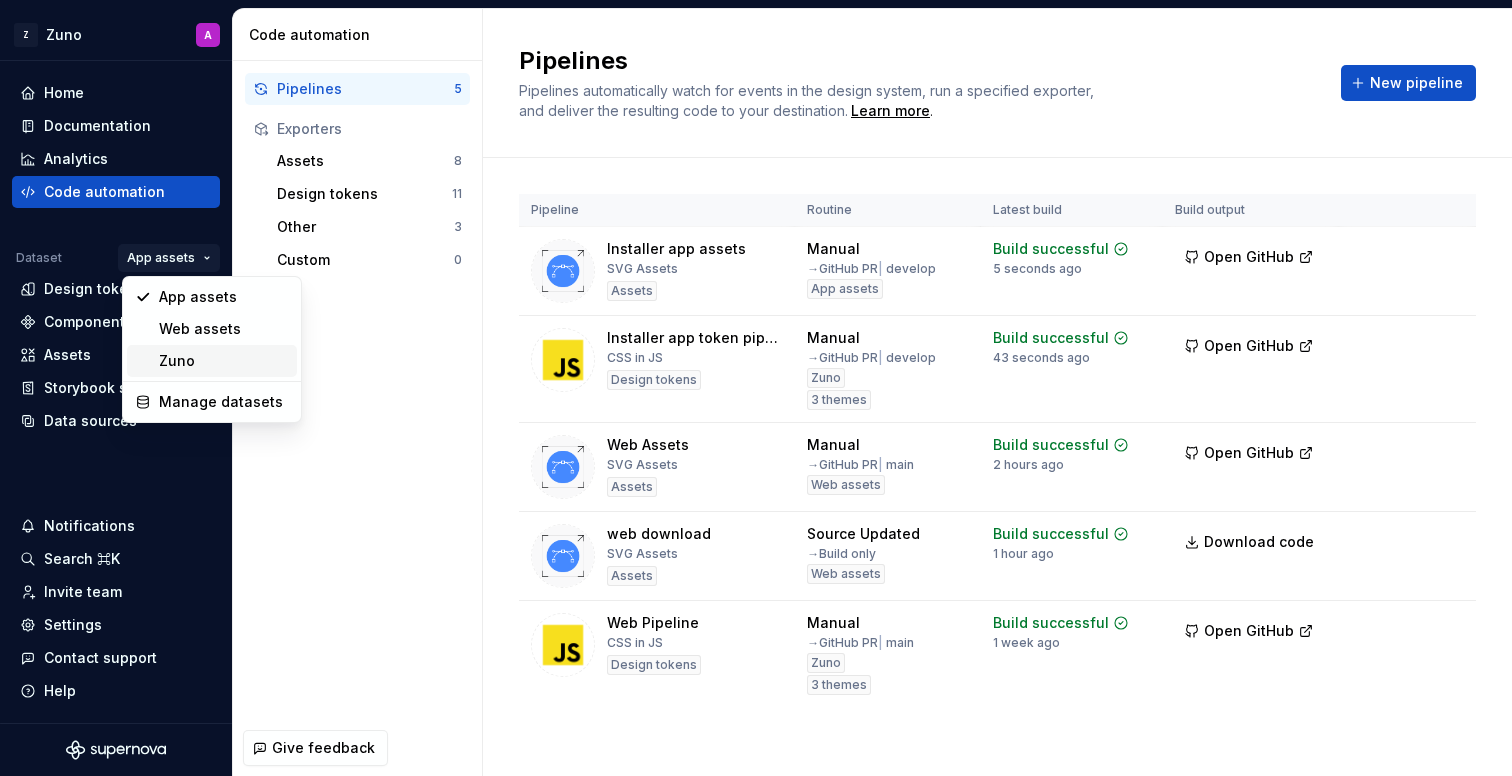 click on "Zuno" at bounding box center (224, 361) 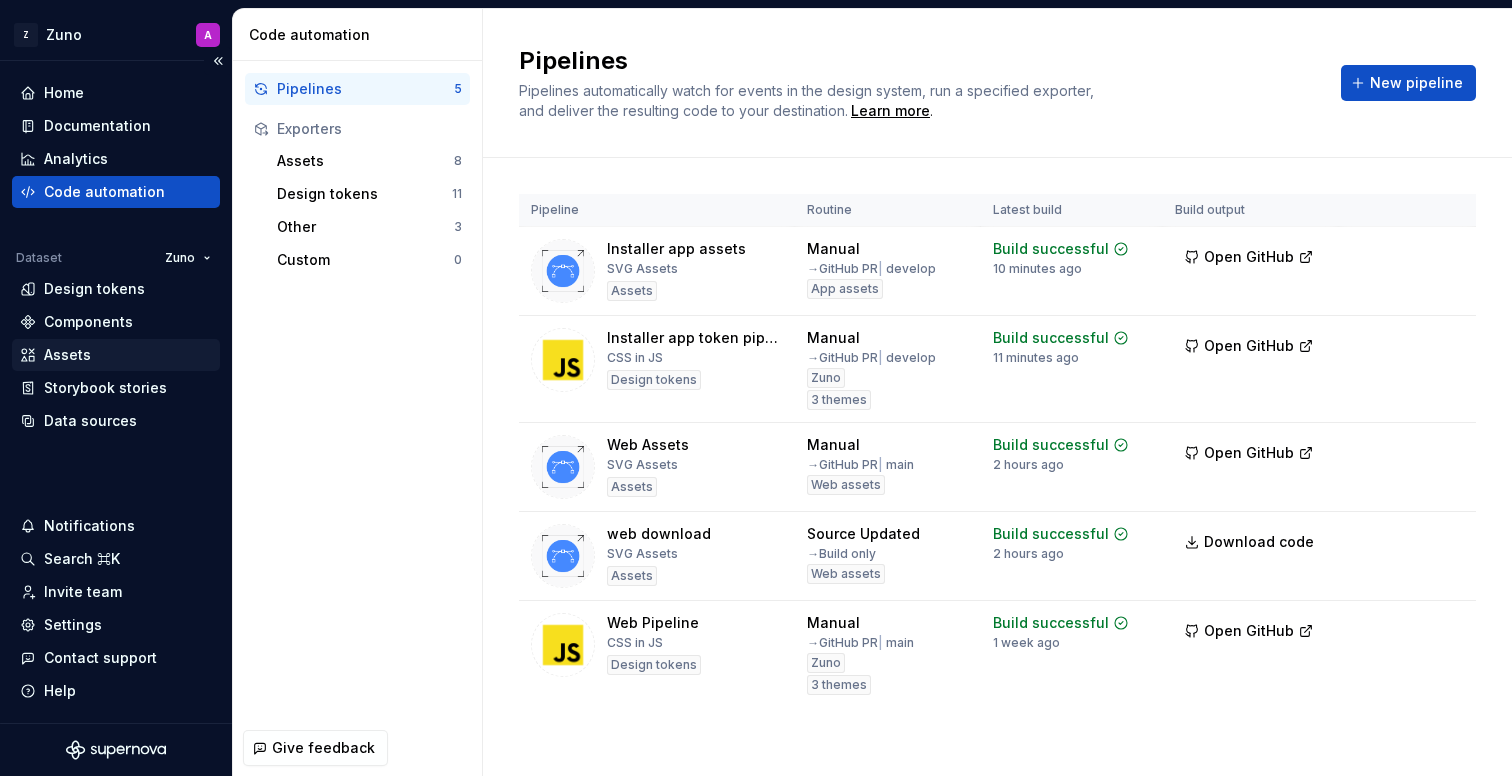 click on "Assets" at bounding box center (67, 355) 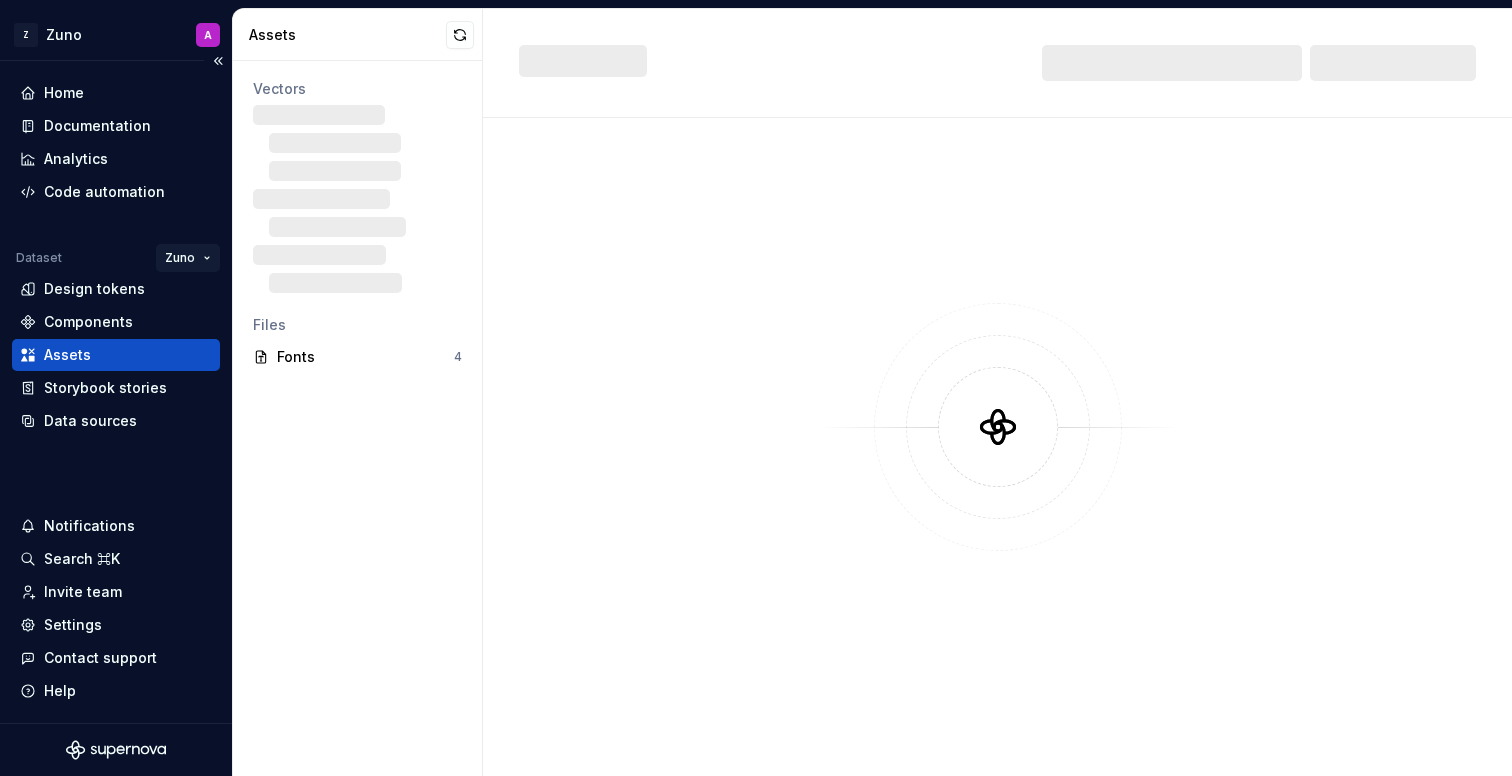 click on "Z Zuno A Home Documentation Analytics Code automation Dataset Zuno Design tokens Components Assets Storybook stories Data sources Notifications Search ⌘K Invite team Settings Contact support Help Assets Vectors Files Fonts 4 Import from Figma" at bounding box center (756, 388) 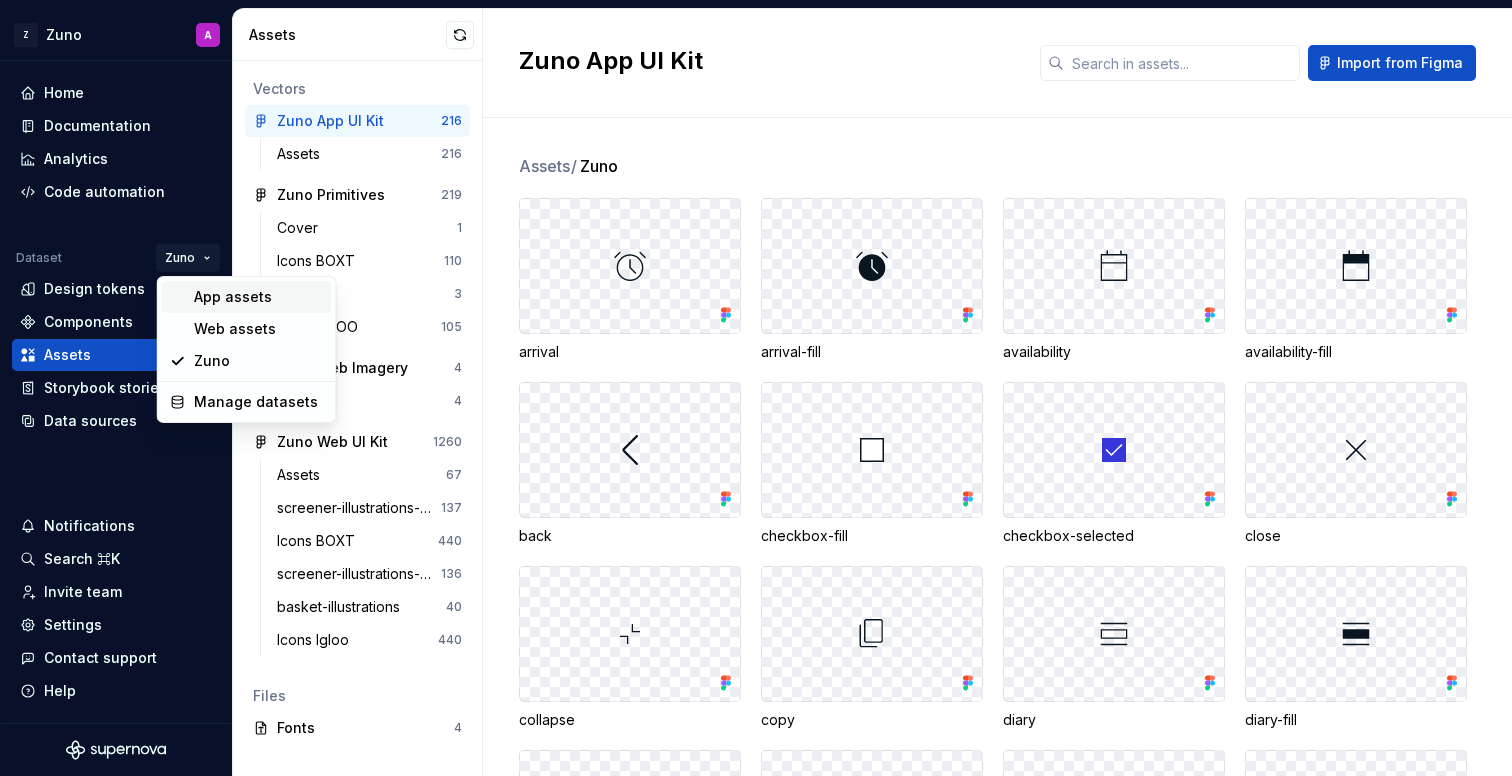 click on "App assets" at bounding box center (259, 297) 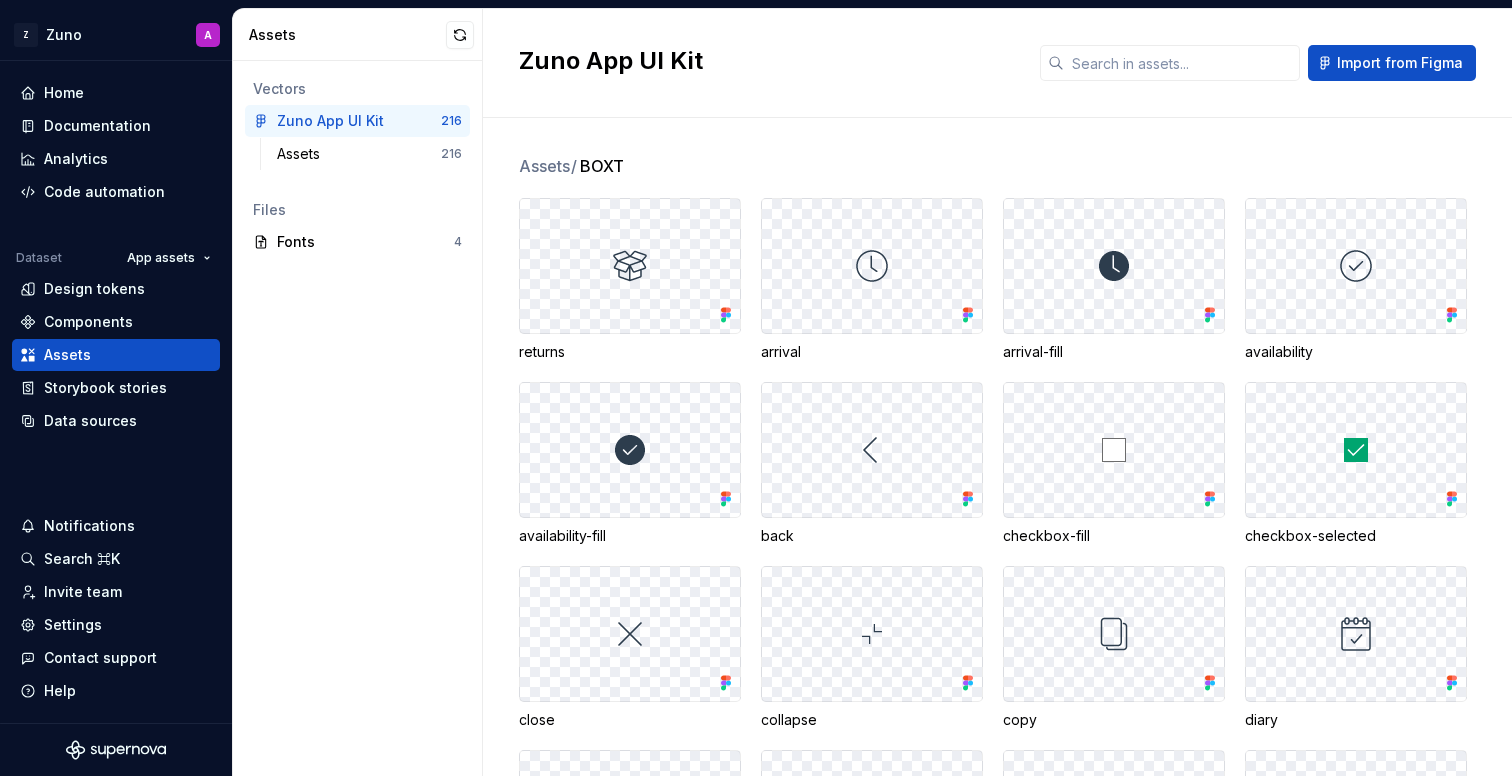 click on "Assets  /  BOXT" at bounding box center [1015, 166] 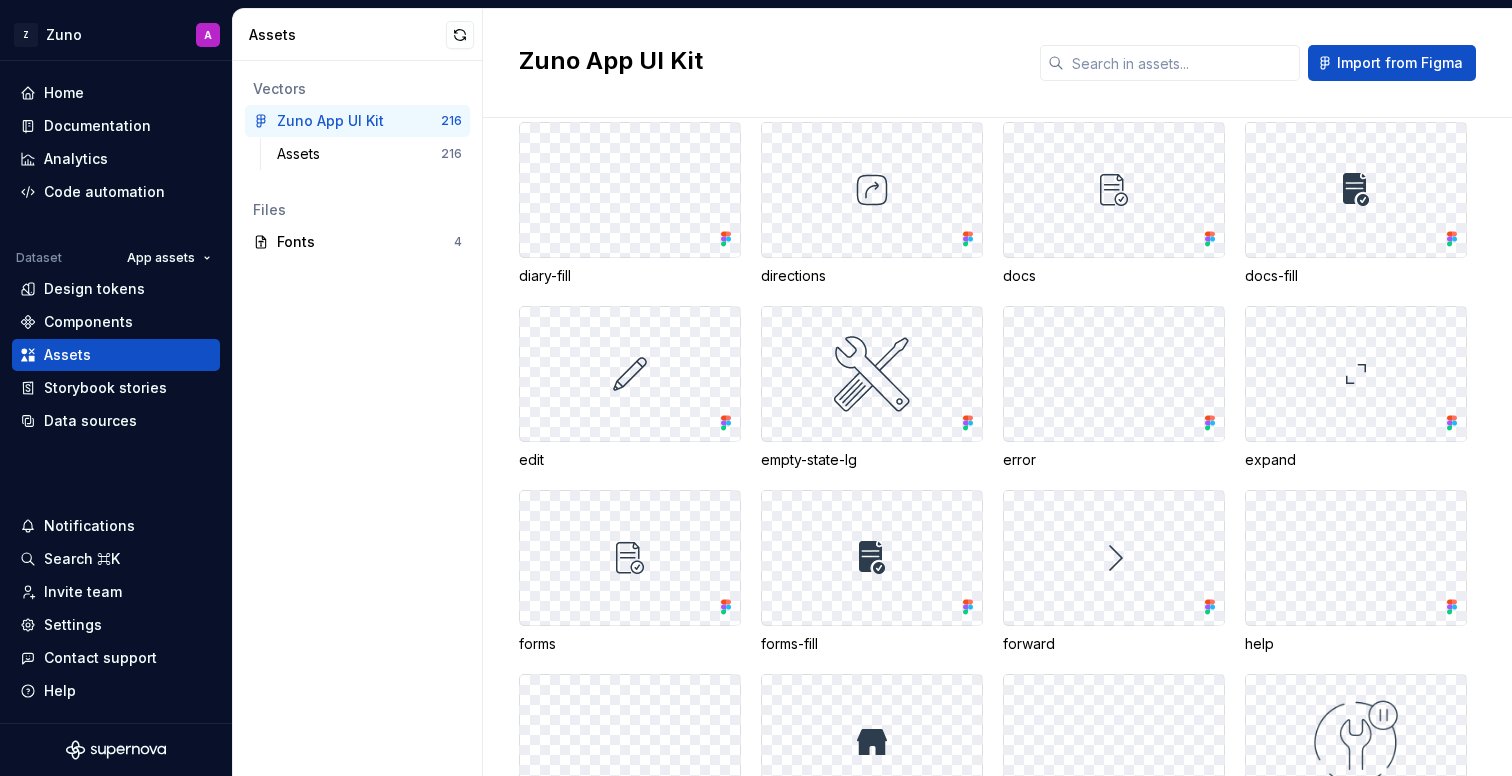 scroll, scrollTop: 635, scrollLeft: 0, axis: vertical 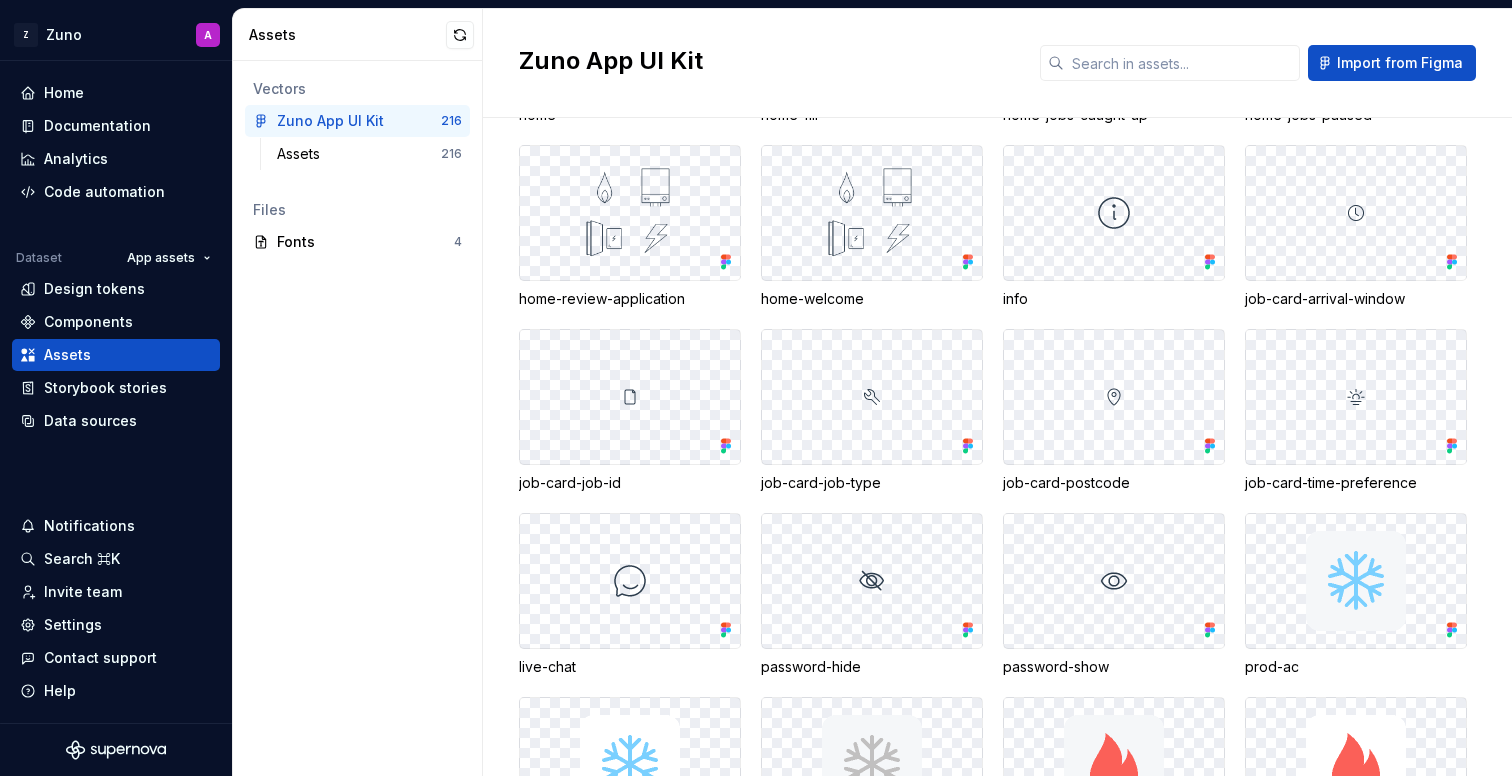 click on "job-card-job-id" at bounding box center [630, 483] 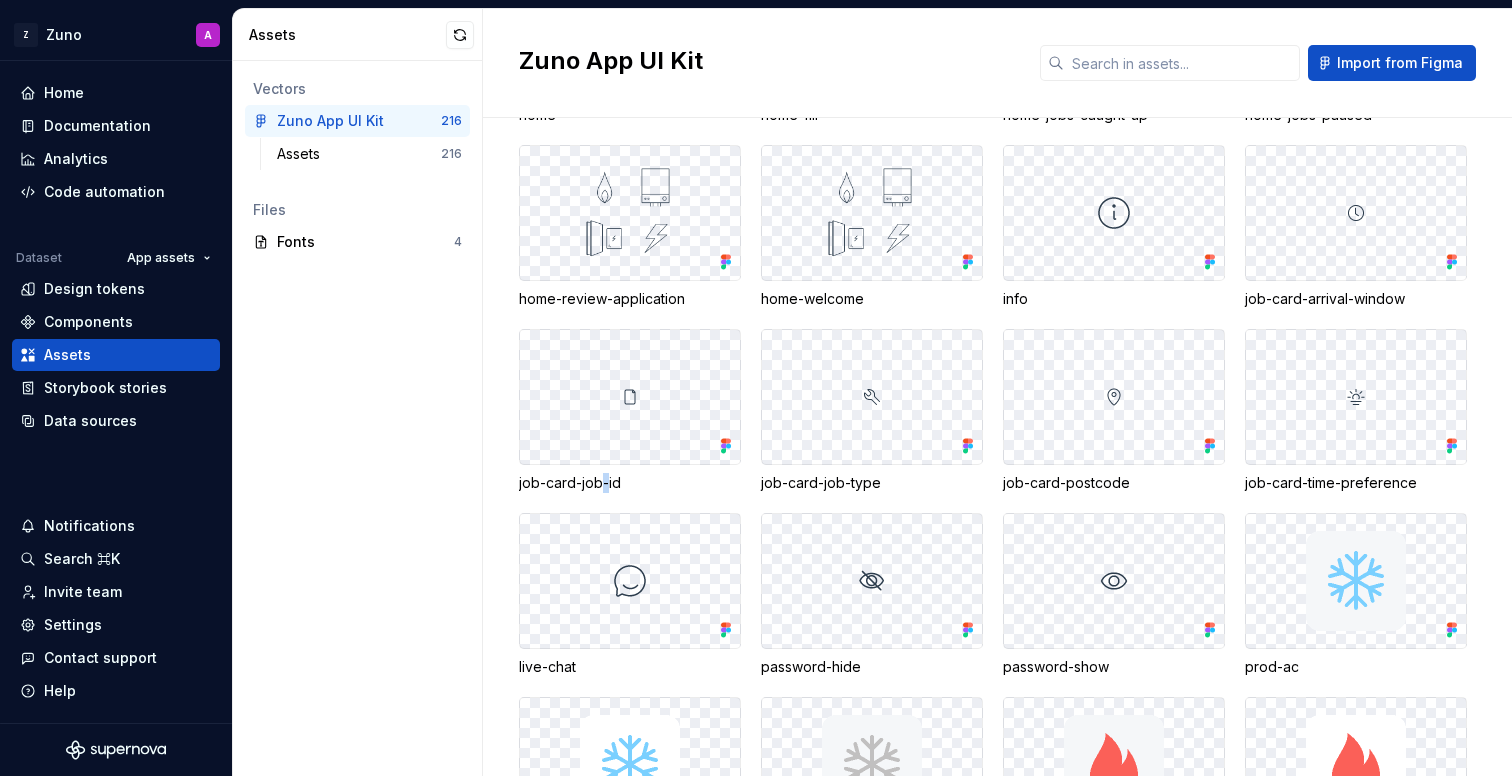 click on "job-card-job-id" at bounding box center [630, 483] 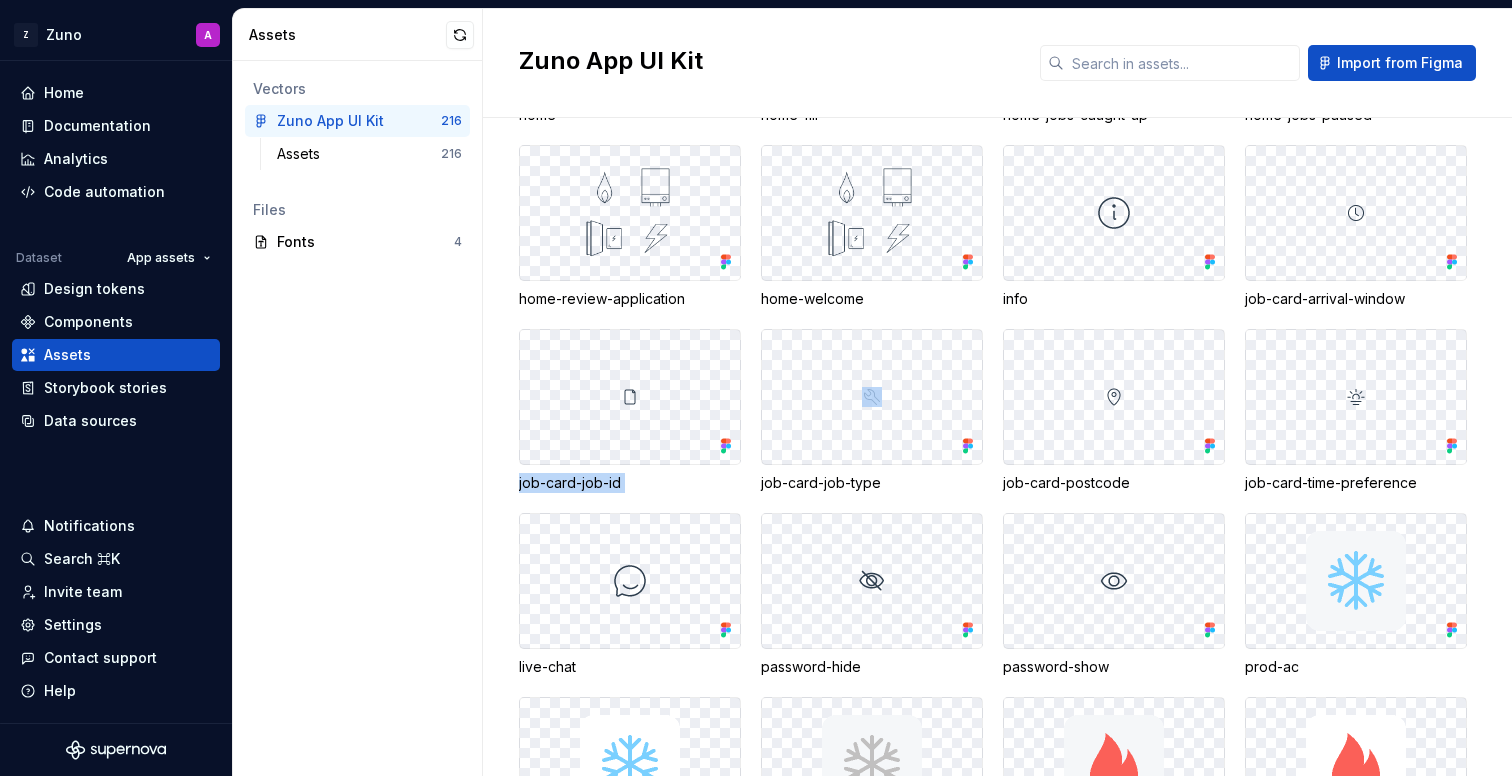 click on "job-card-job-id" at bounding box center [630, 483] 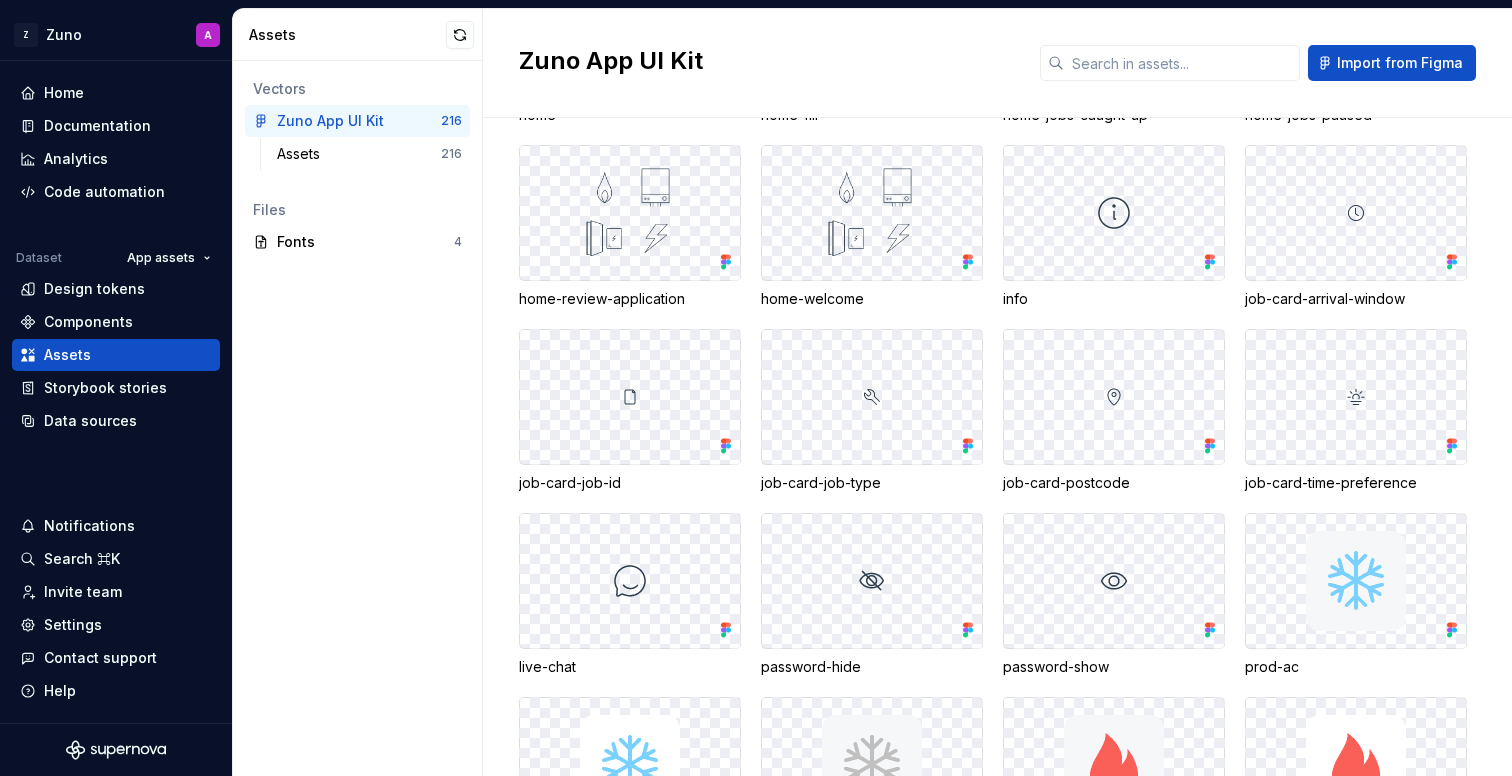 click on "home-review-application" at bounding box center [630, 299] 